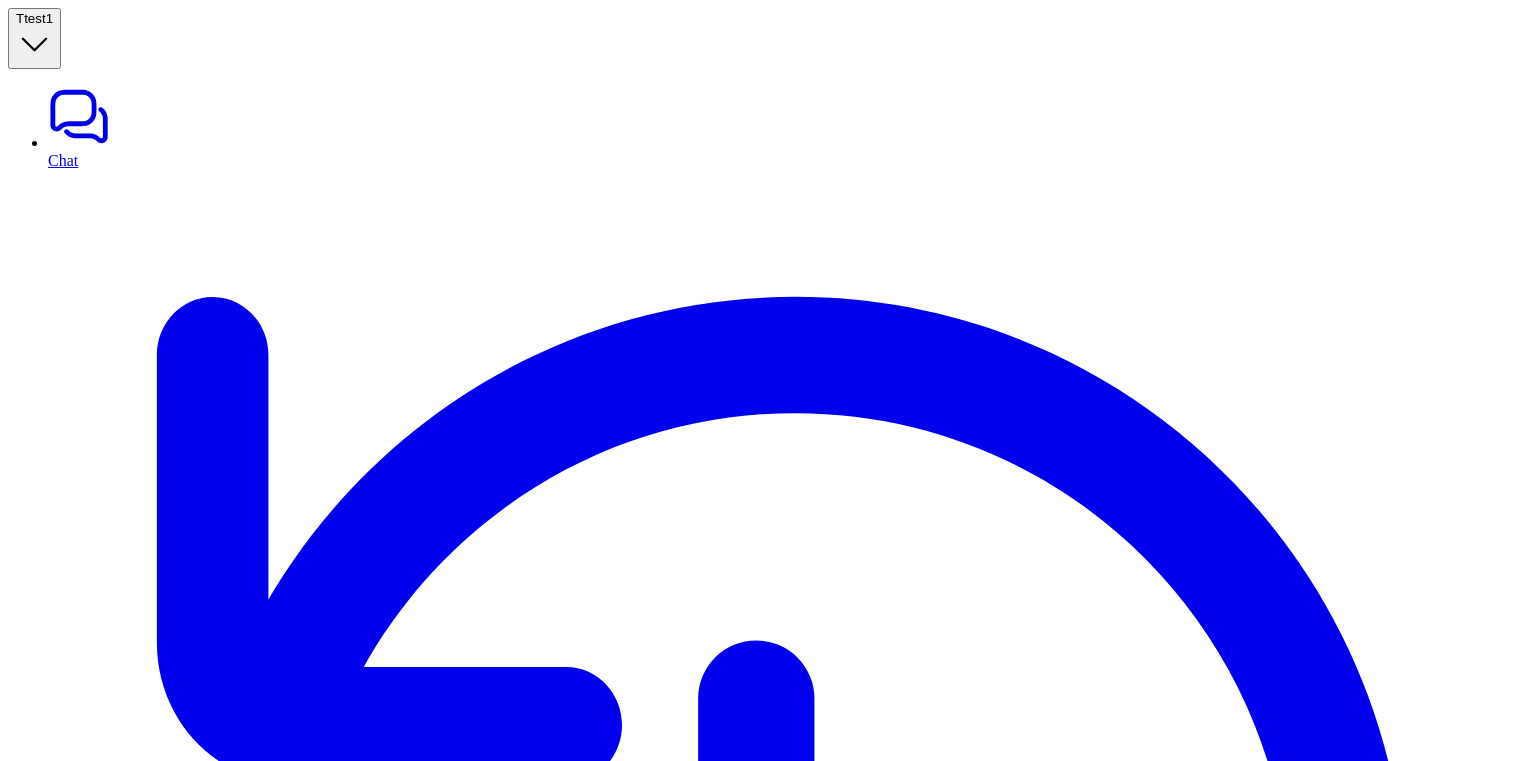 scroll, scrollTop: 0, scrollLeft: 0, axis: both 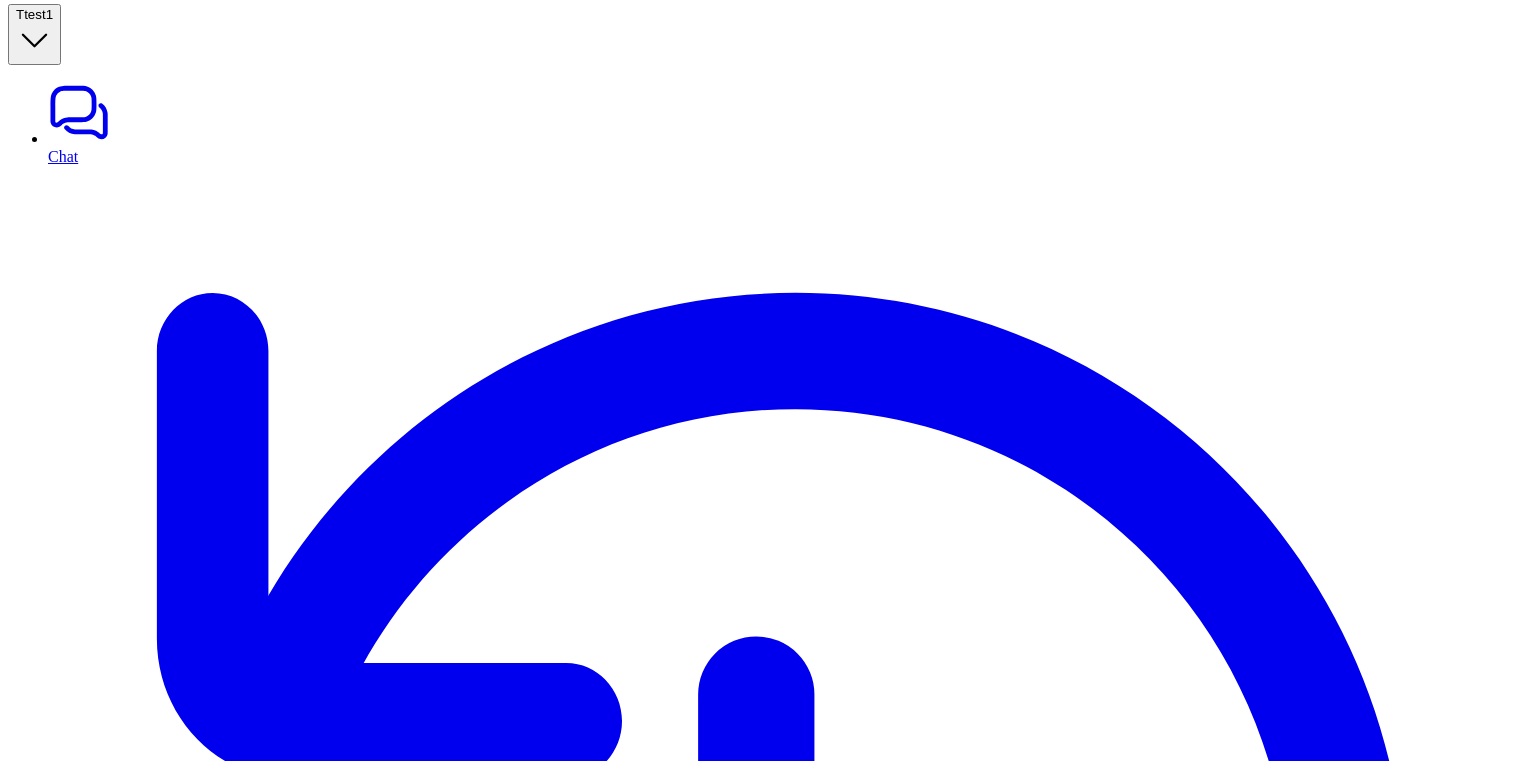 click on "test1" at bounding box center [38, 14] 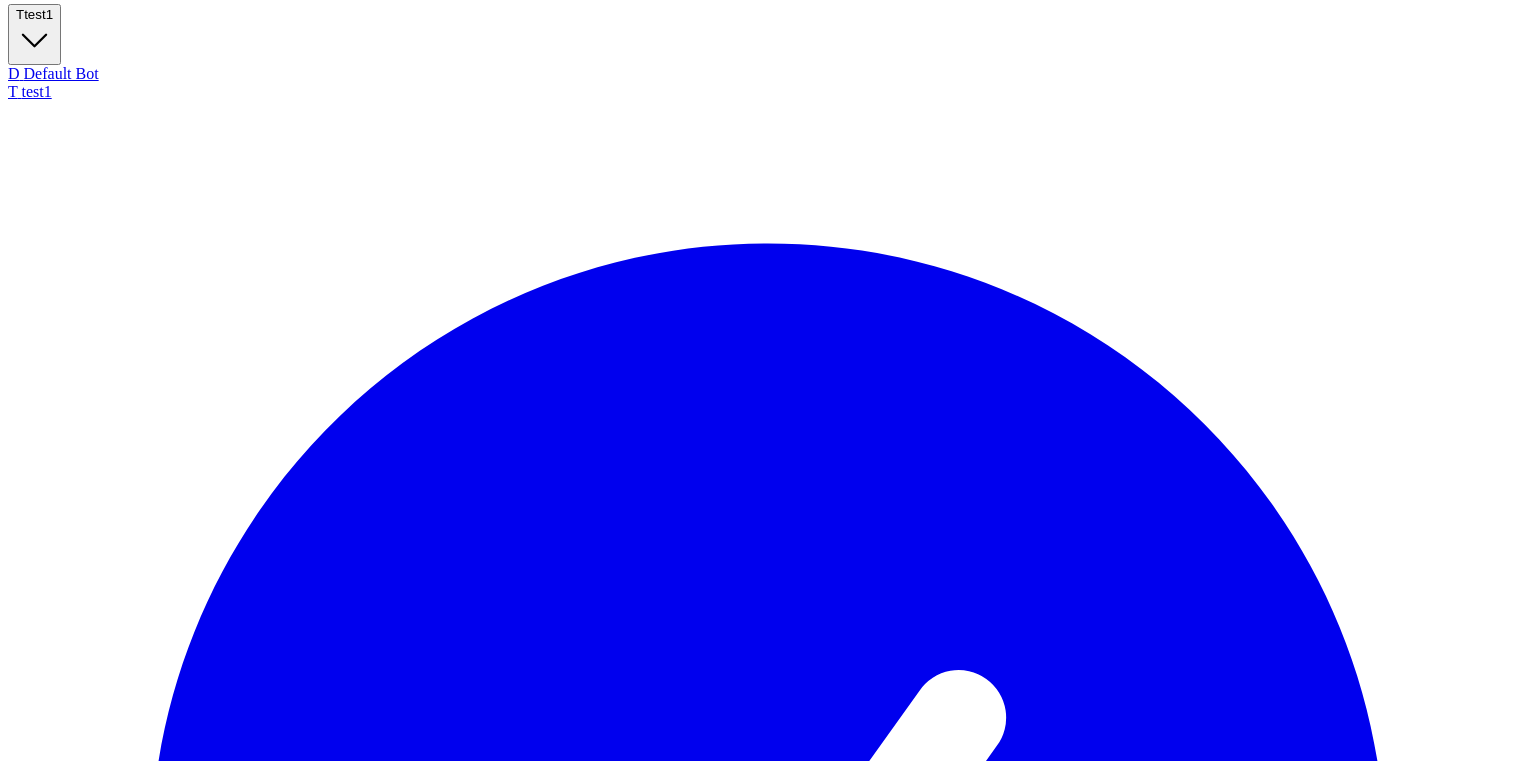 scroll, scrollTop: 940, scrollLeft: 0, axis: vertical 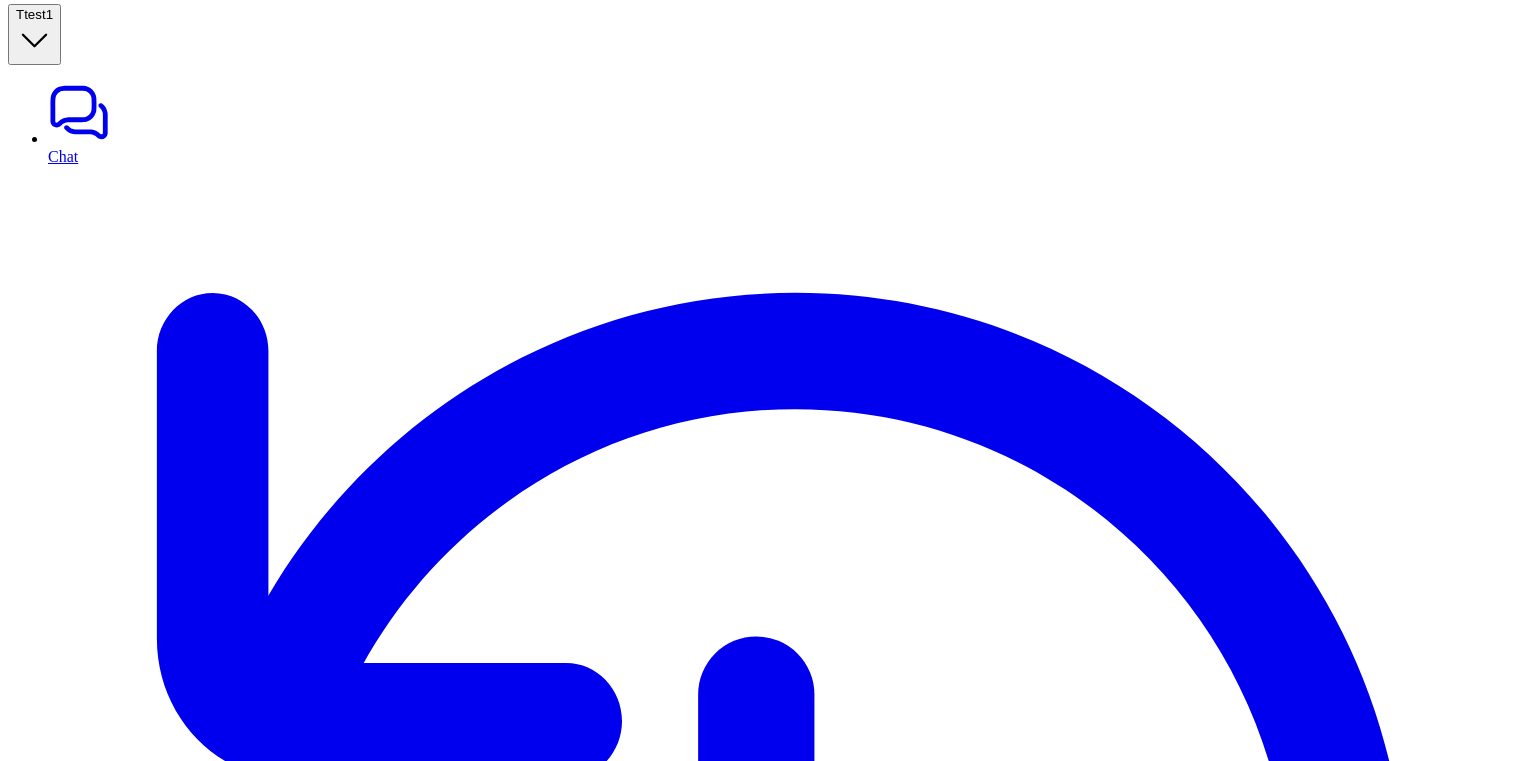 type 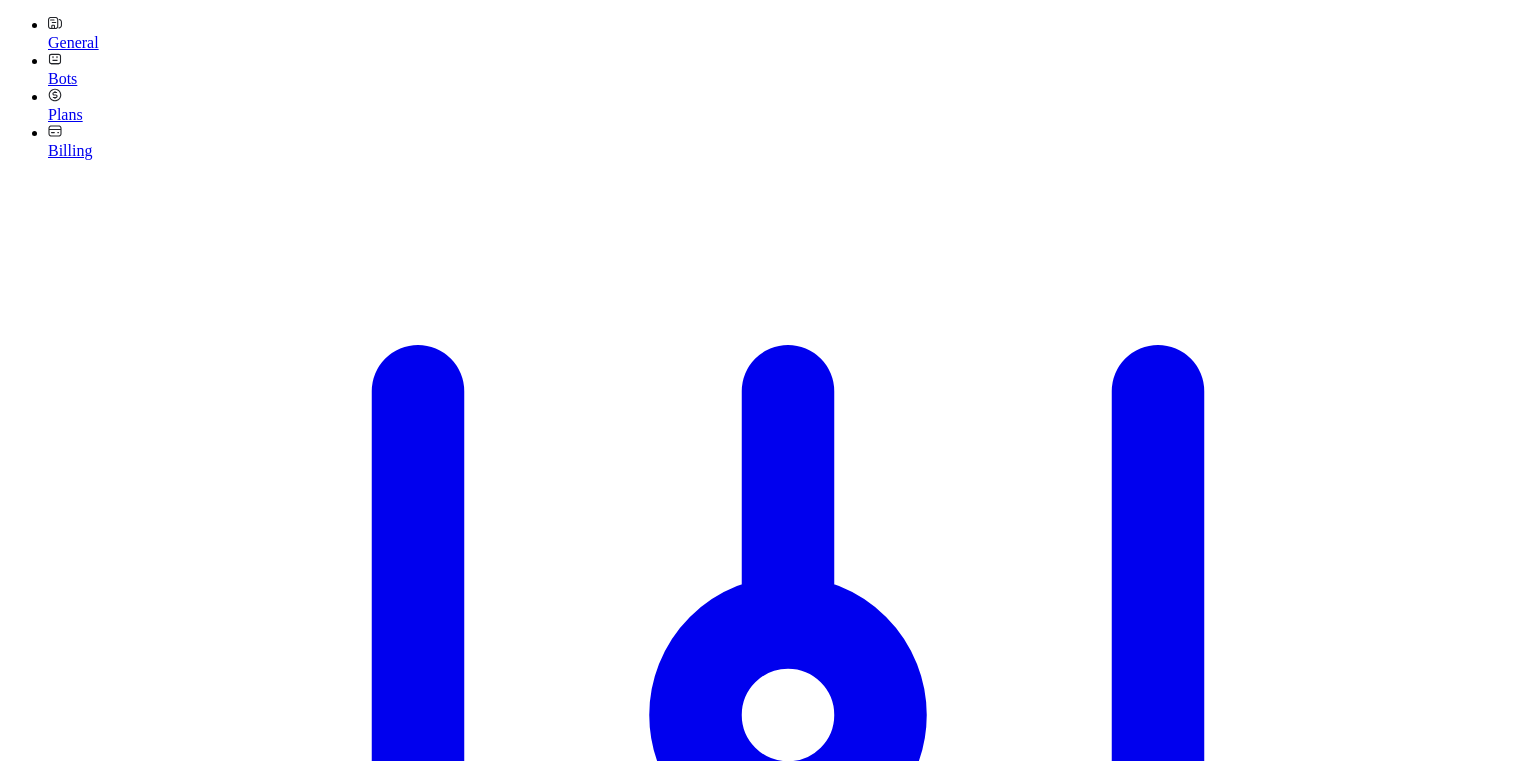 scroll, scrollTop: 0, scrollLeft: 0, axis: both 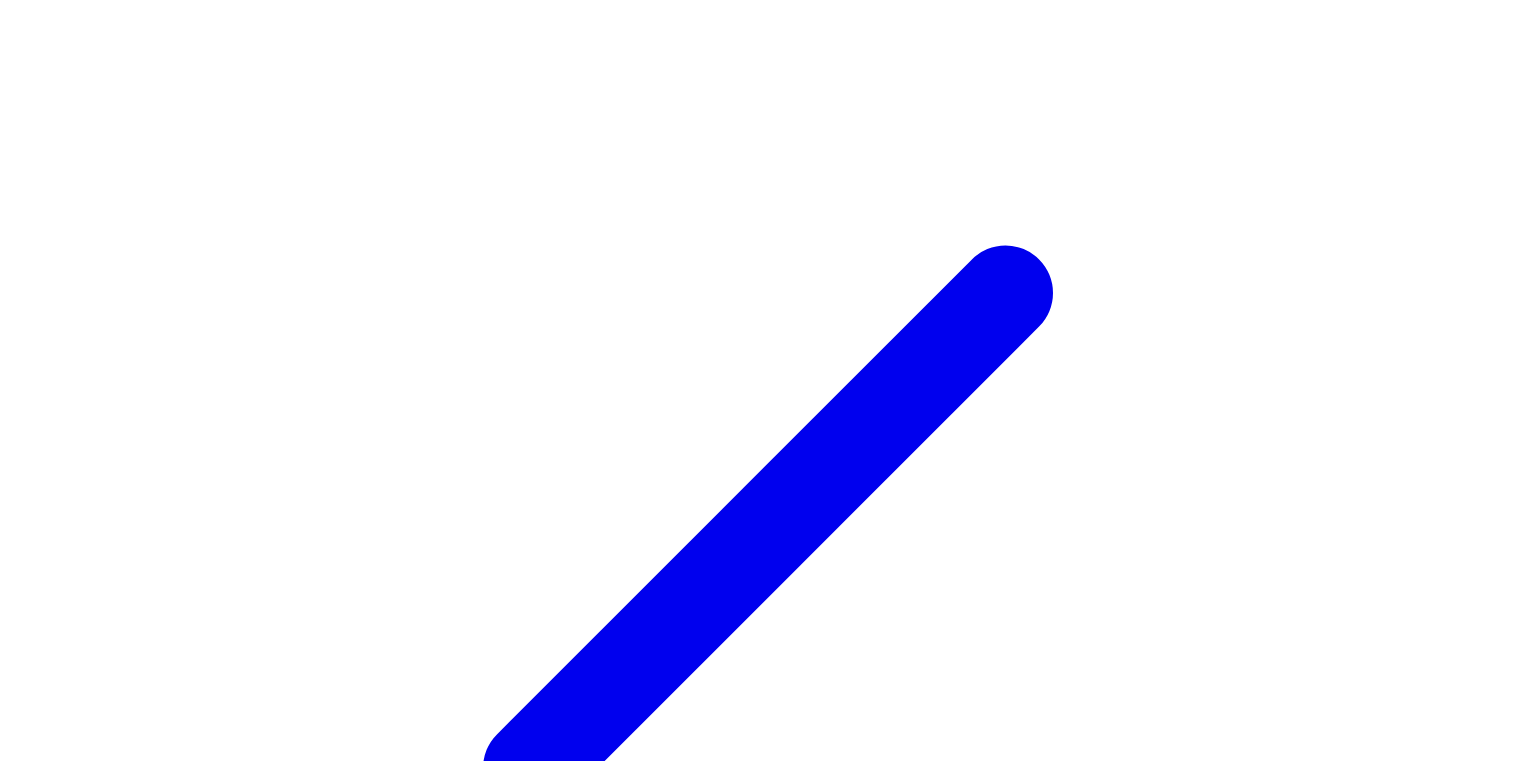 click on "T test1" at bounding box center (768, 5126) 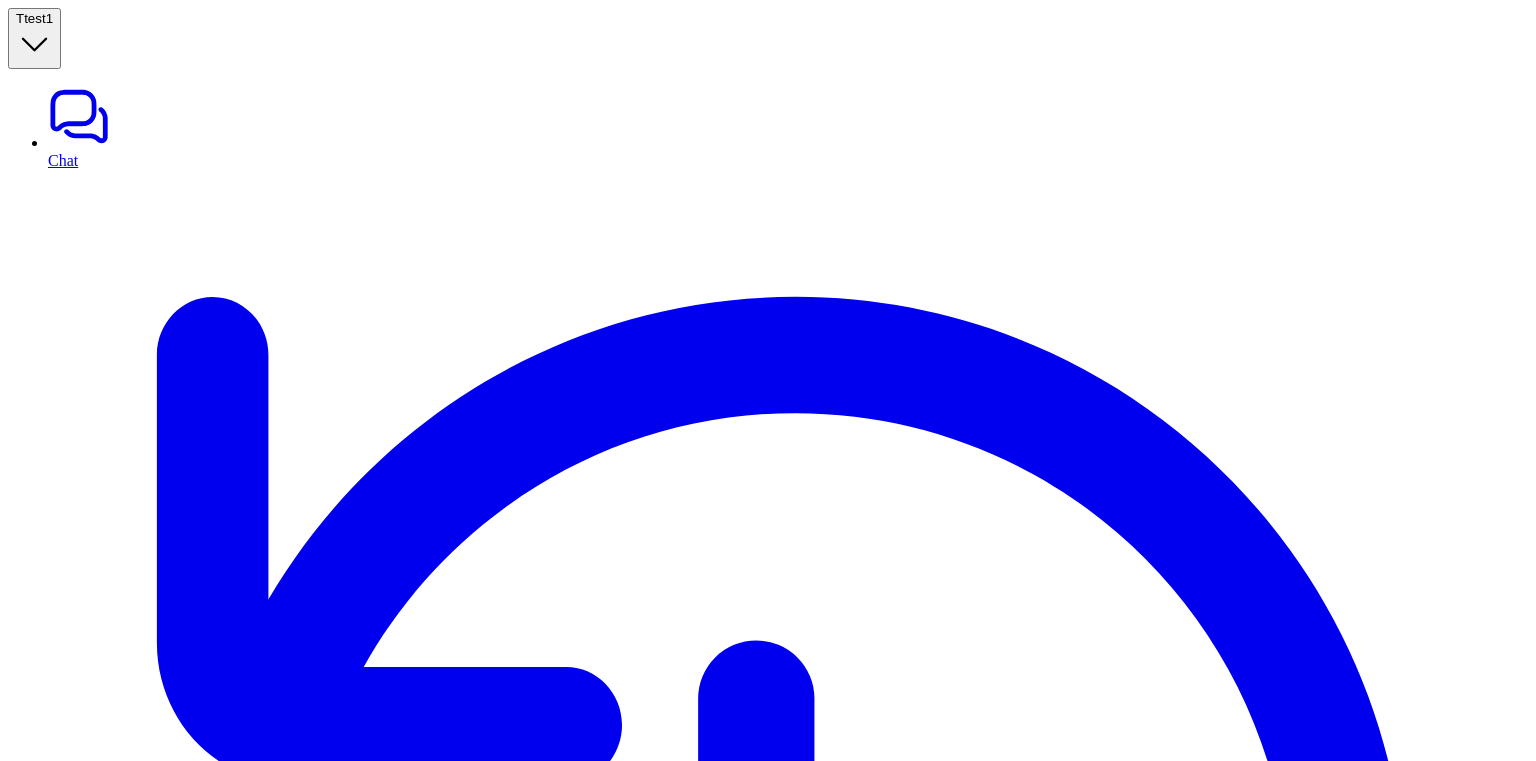 scroll, scrollTop: 4, scrollLeft: 0, axis: vertical 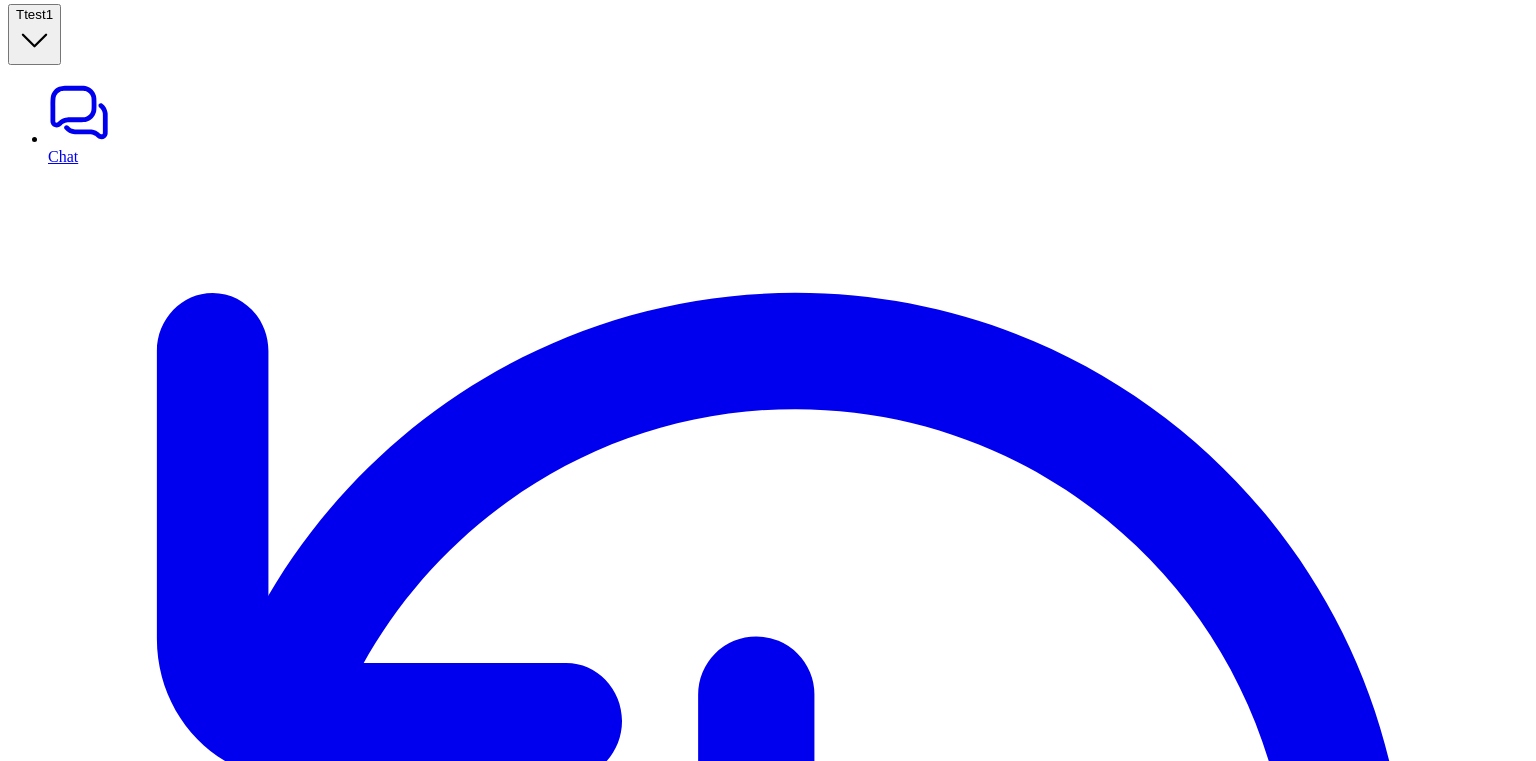 click on "Create demo ticket" at bounding box center [768, 13615] 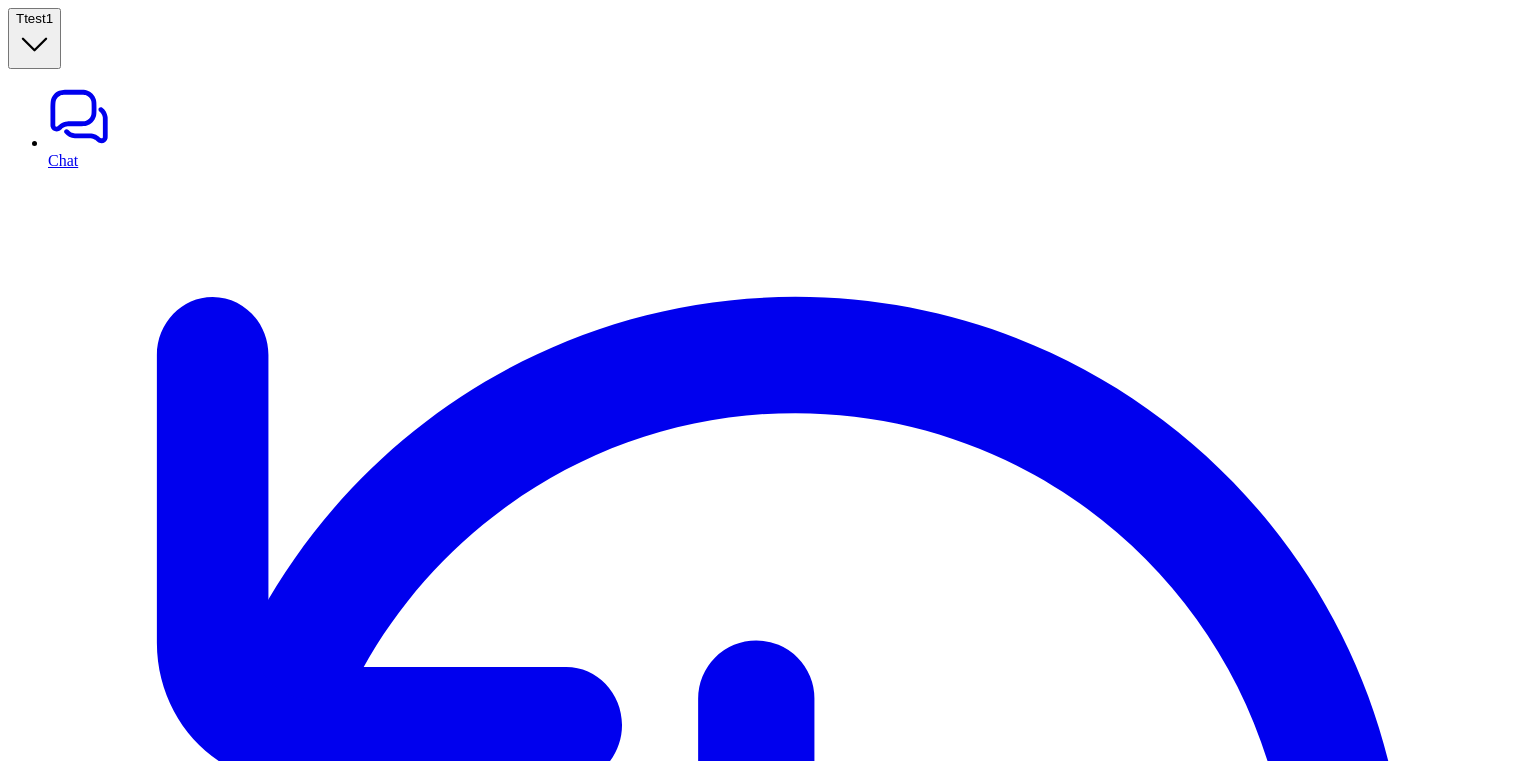 scroll, scrollTop: 4, scrollLeft: 0, axis: vertical 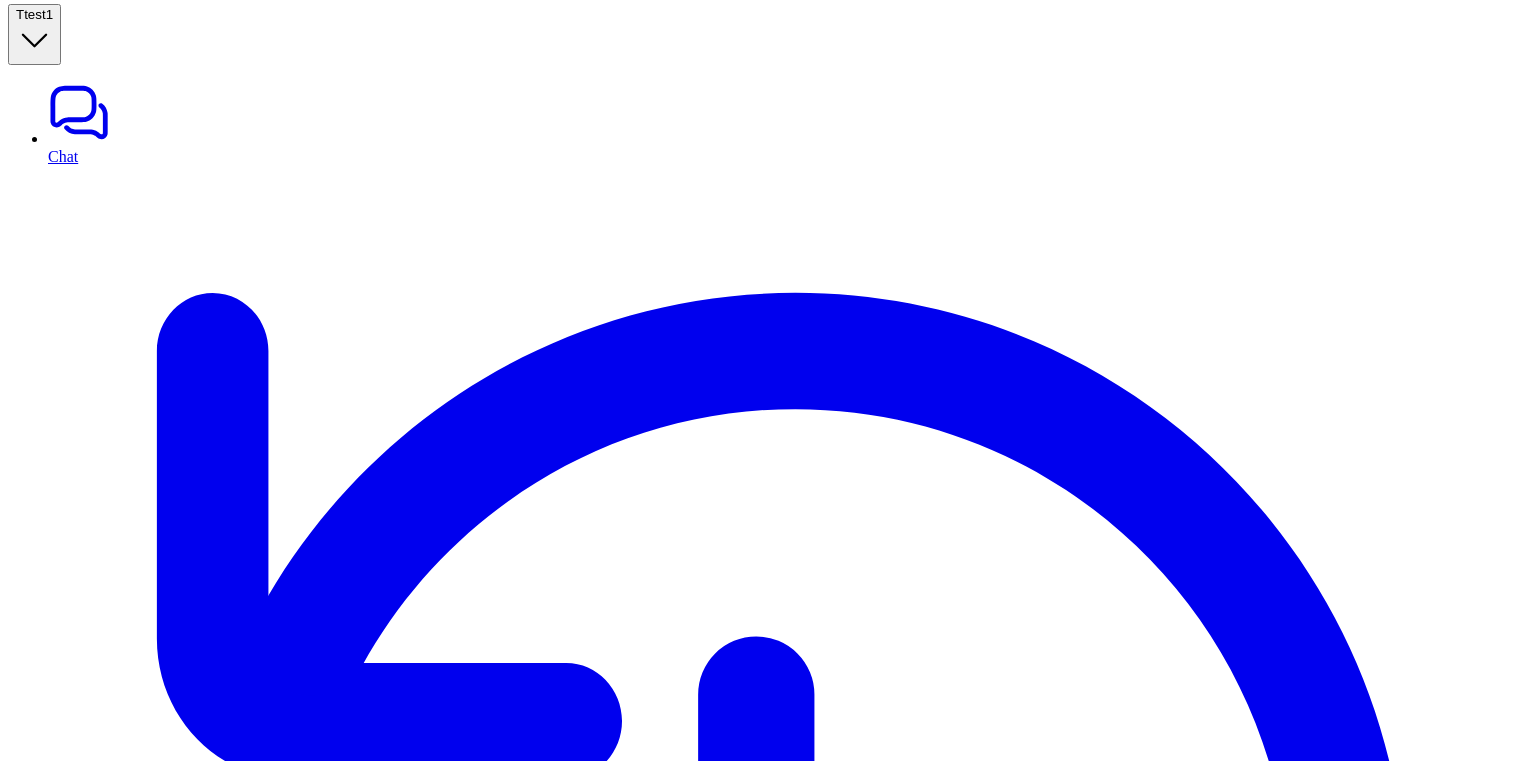click on "Create demo ticket" at bounding box center [768, 13615] 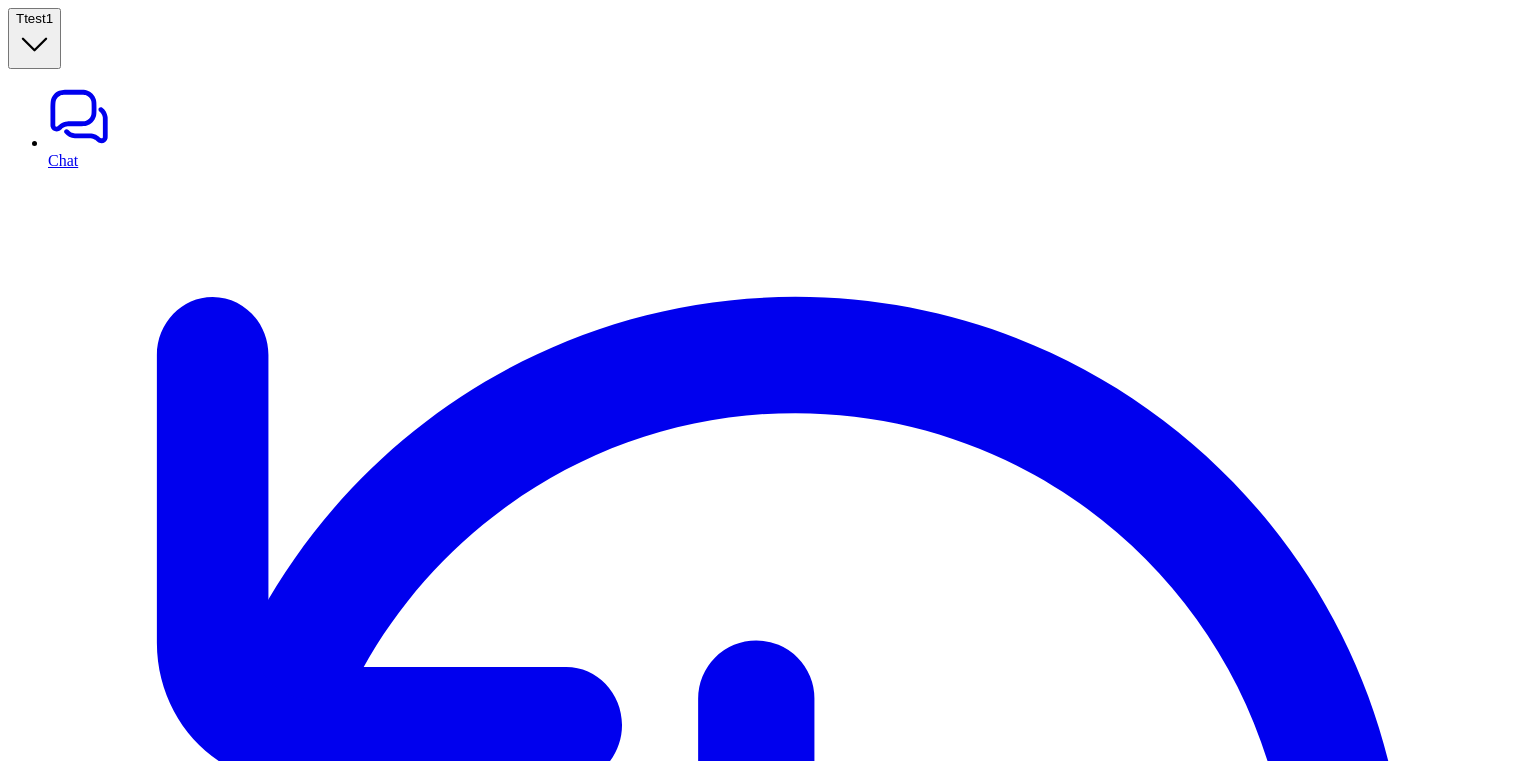 scroll, scrollTop: 4, scrollLeft: 0, axis: vertical 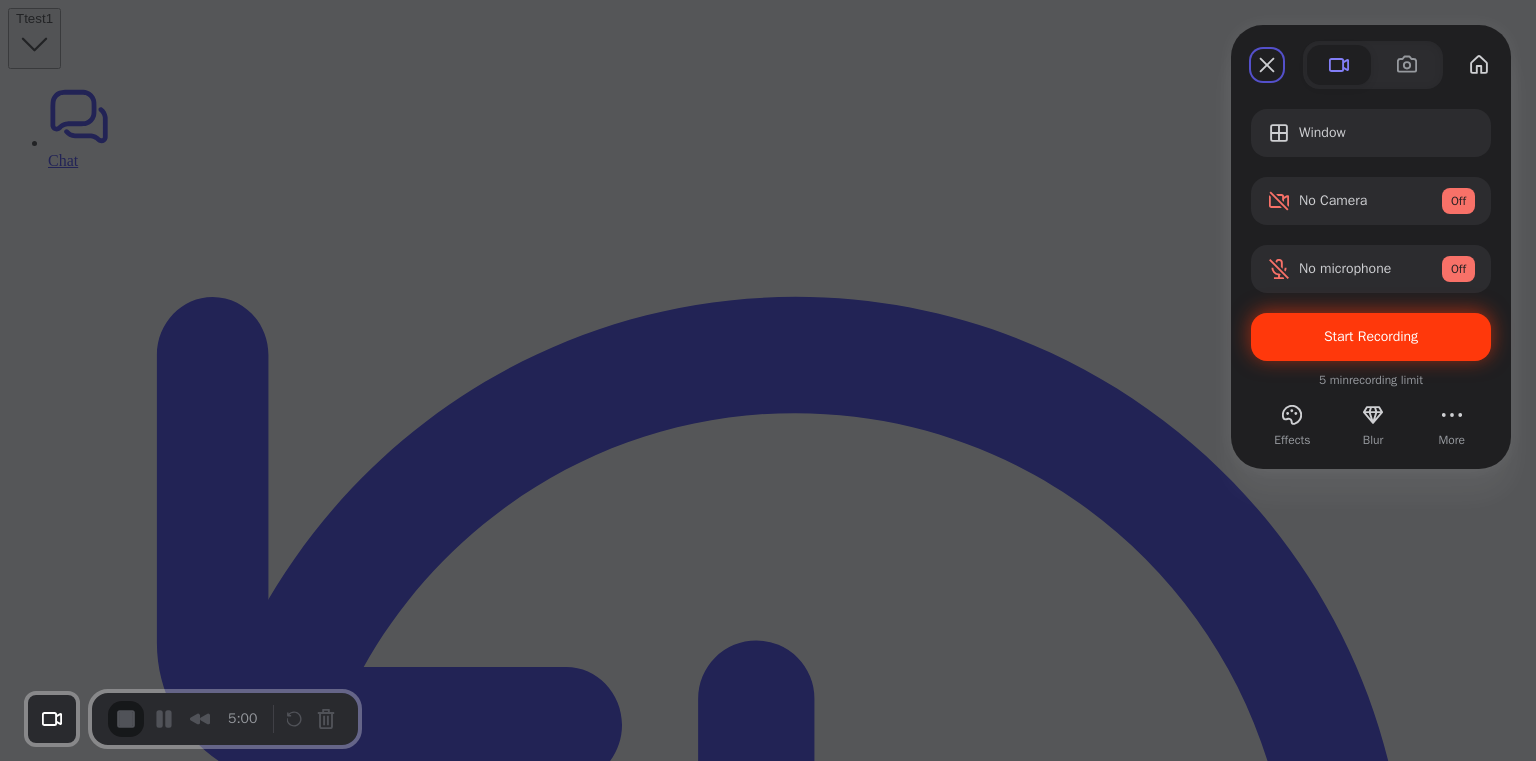 click on "Start Recording" at bounding box center [1371, 337] 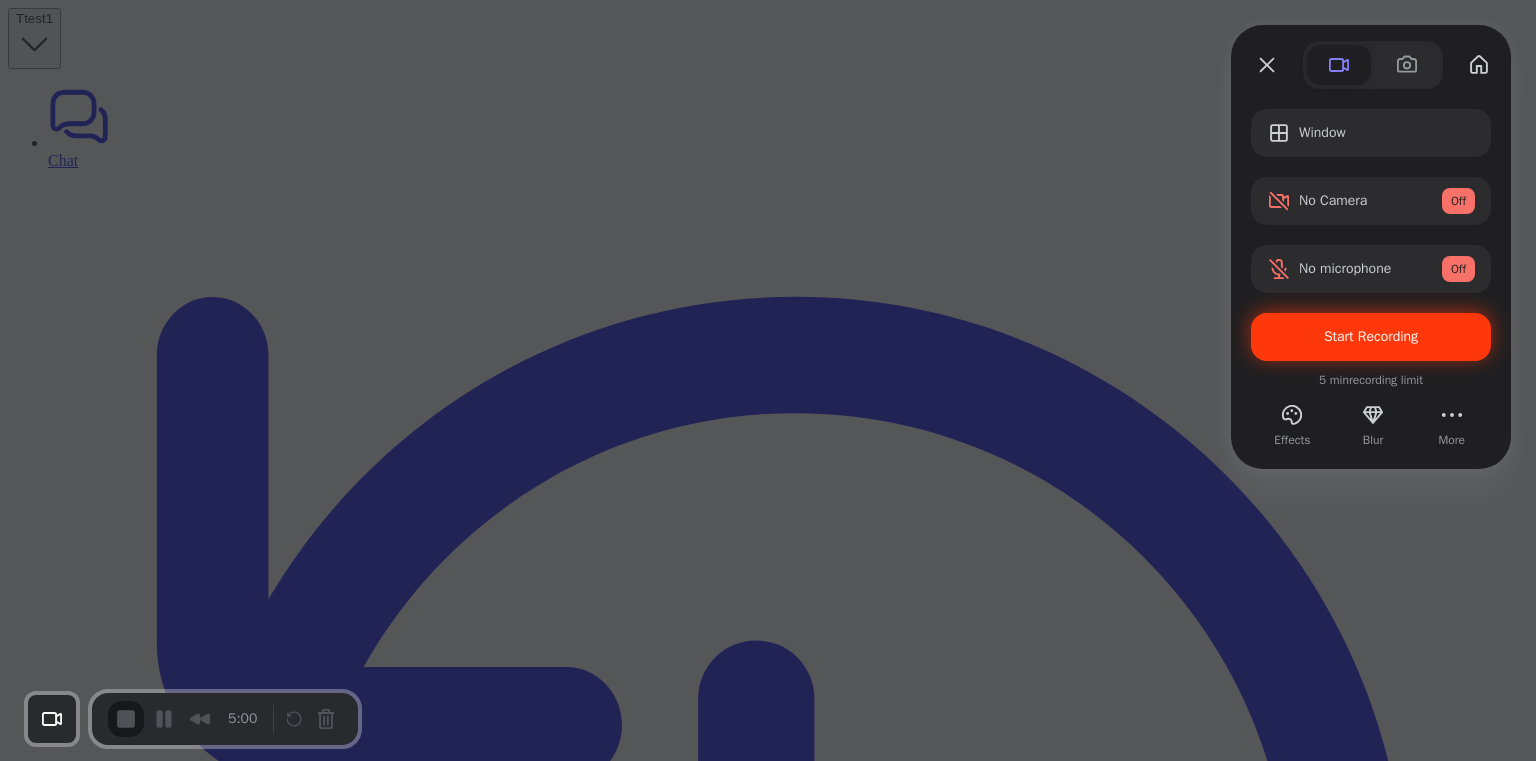 click on "Yes, proceed" at bounding box center (435, 1712) 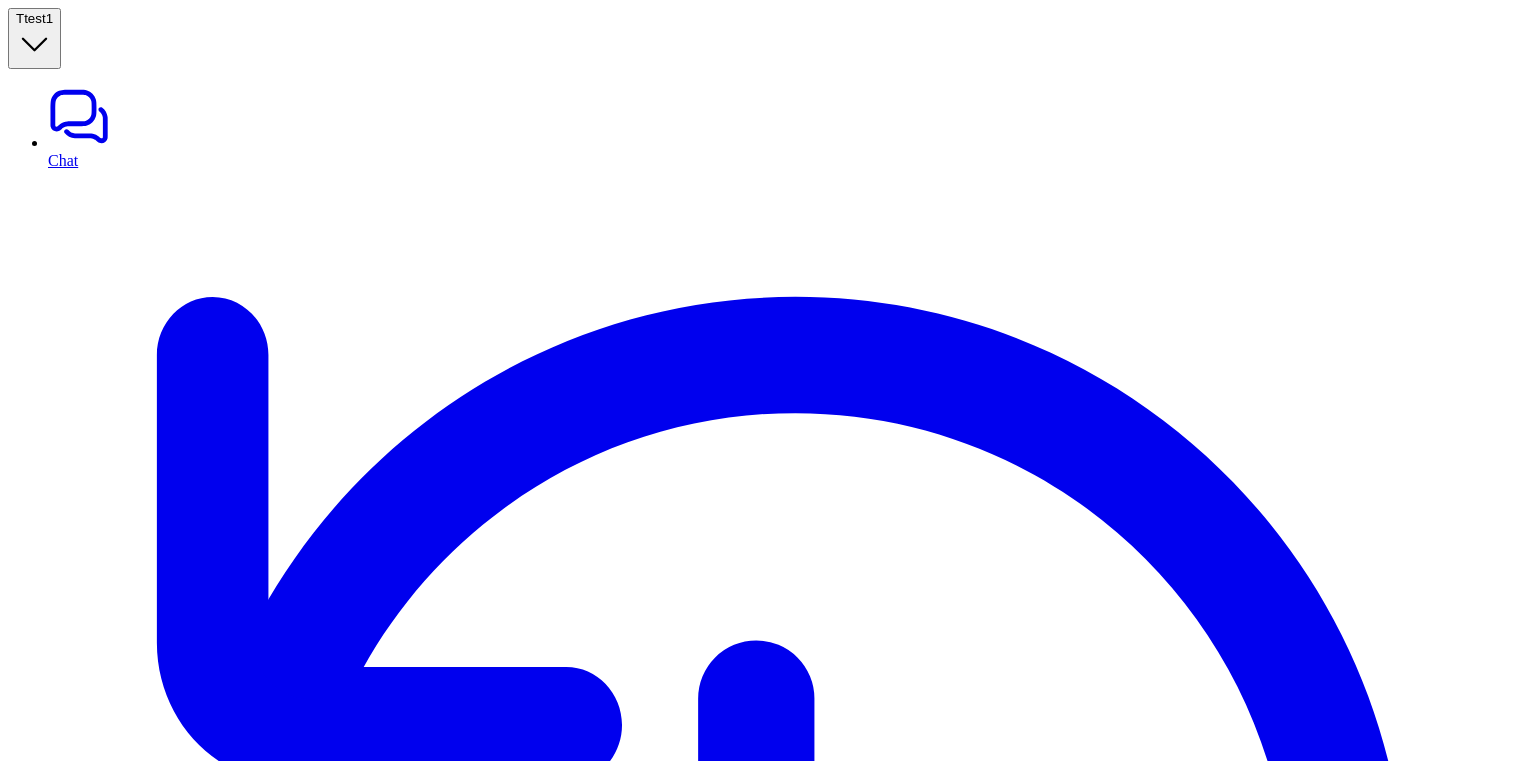 scroll, scrollTop: 0, scrollLeft: 0, axis: both 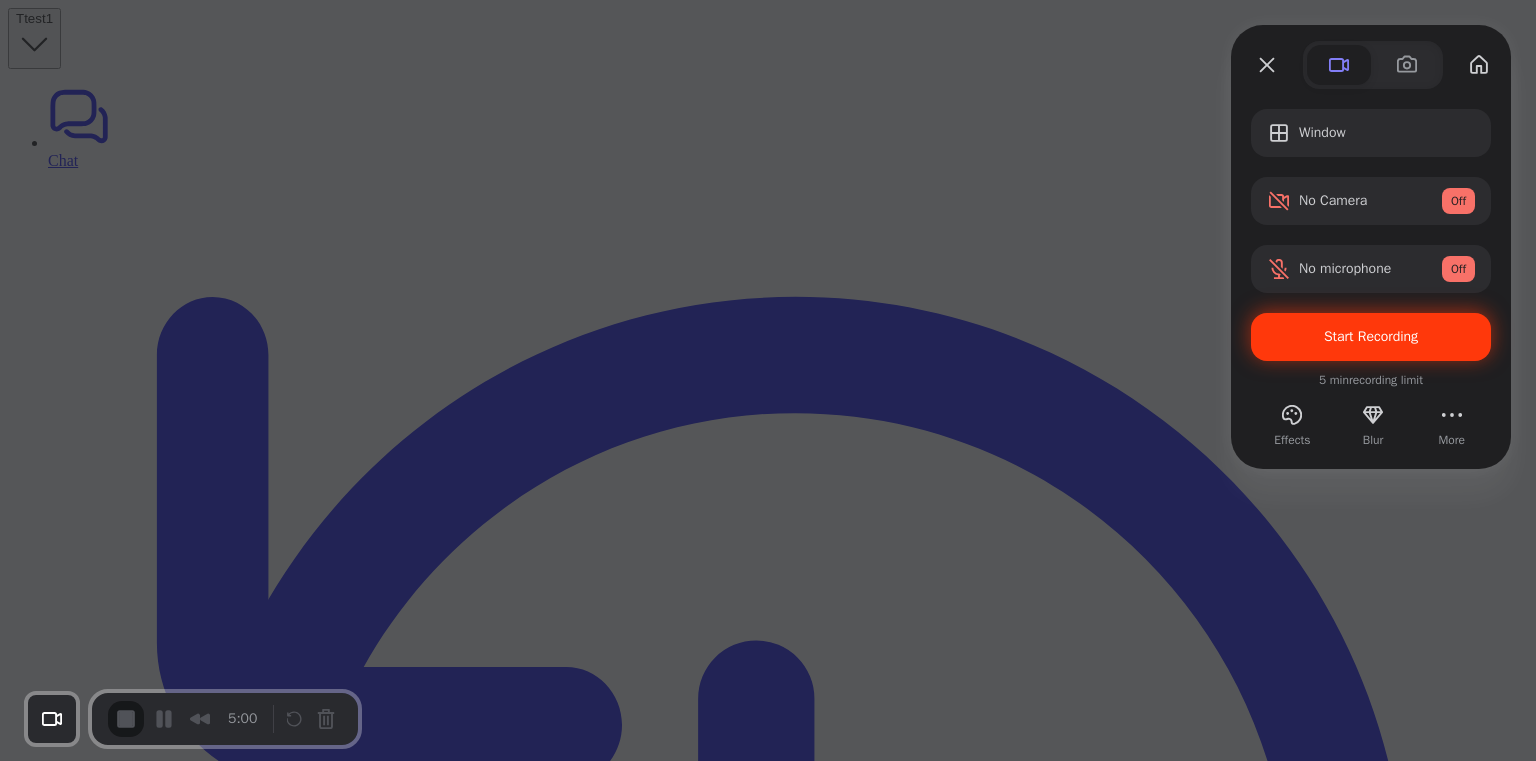 click on "Start Recording" at bounding box center [1371, 336] 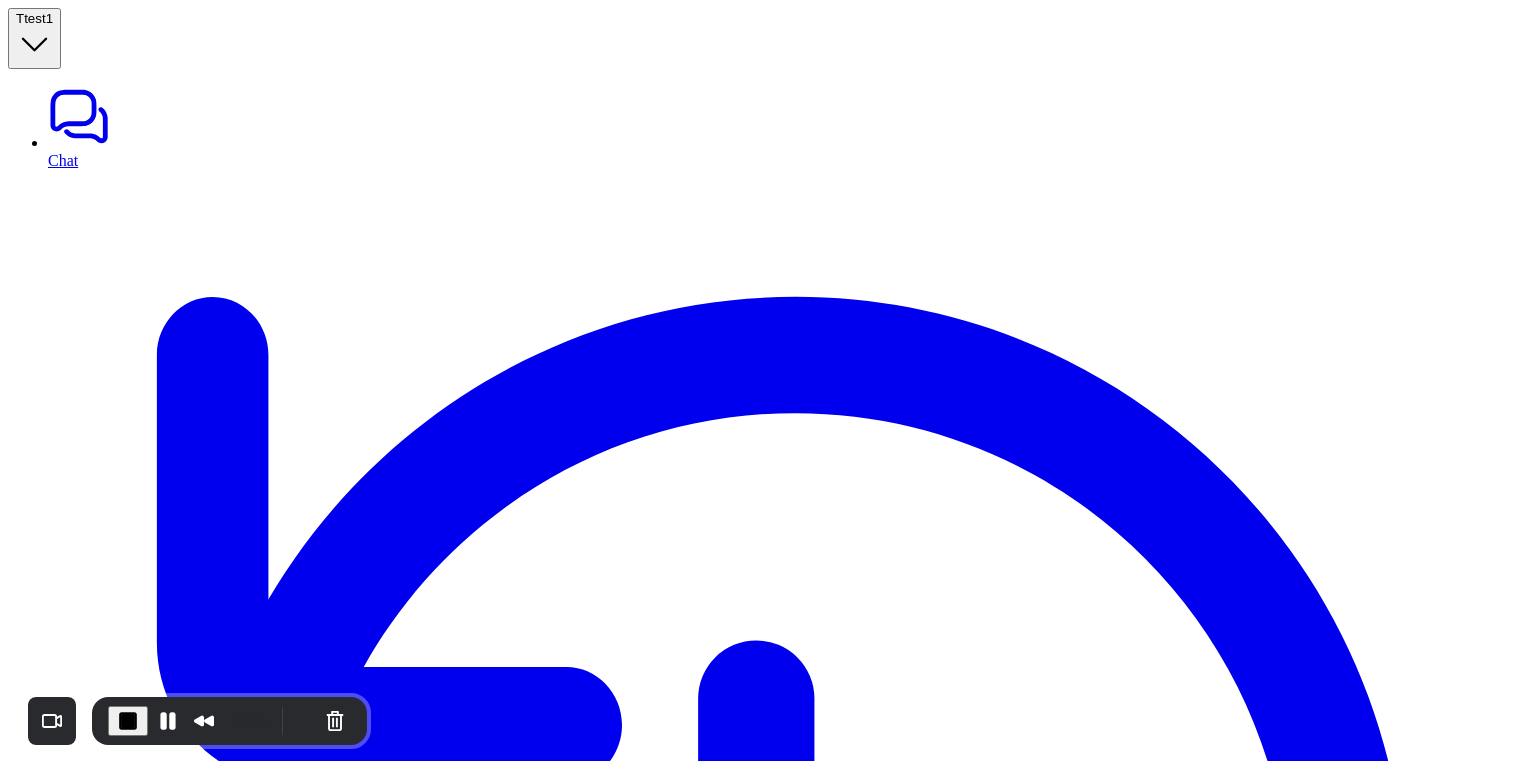 click at bounding box center [768, 13354] 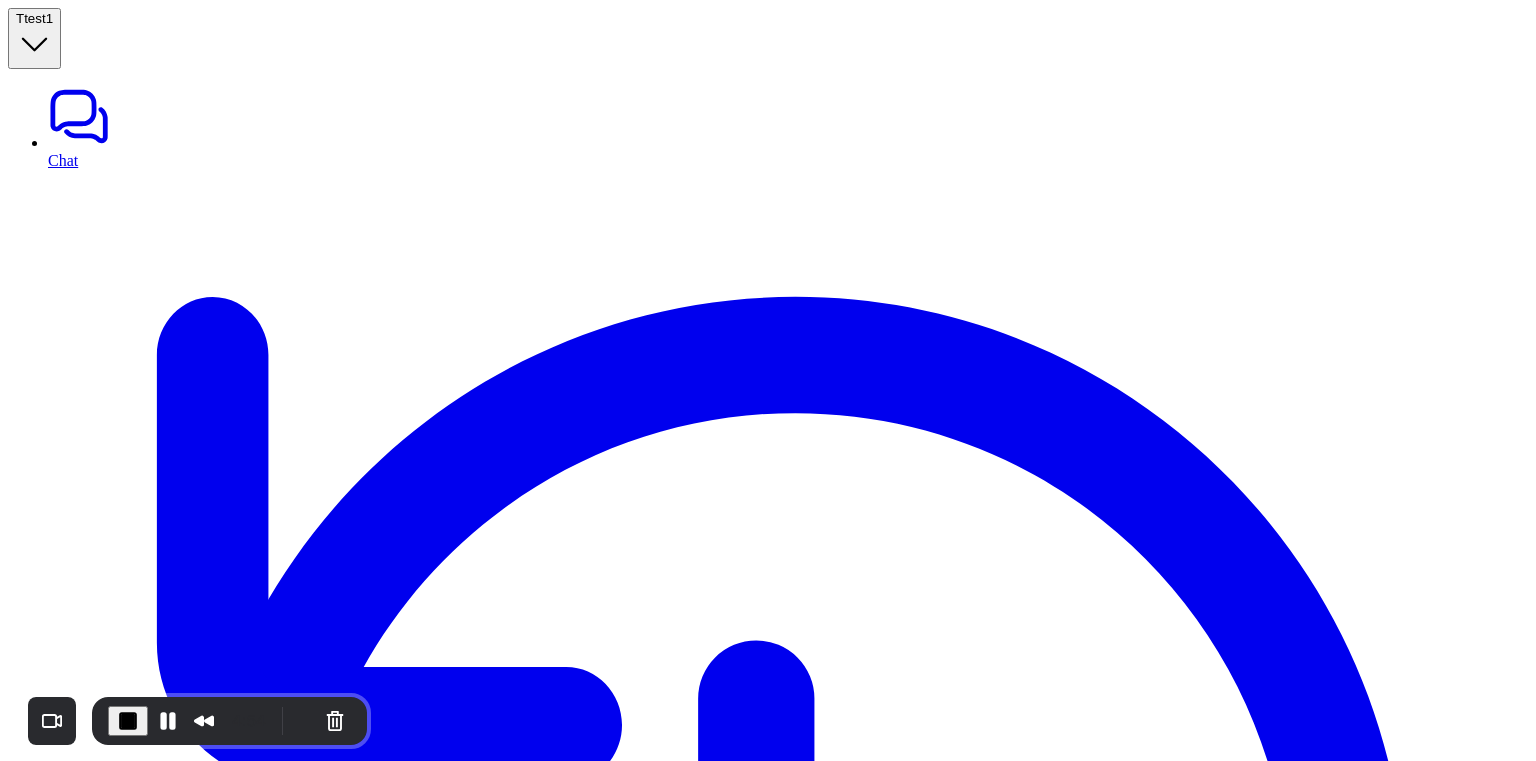 click at bounding box center (768, 13354) 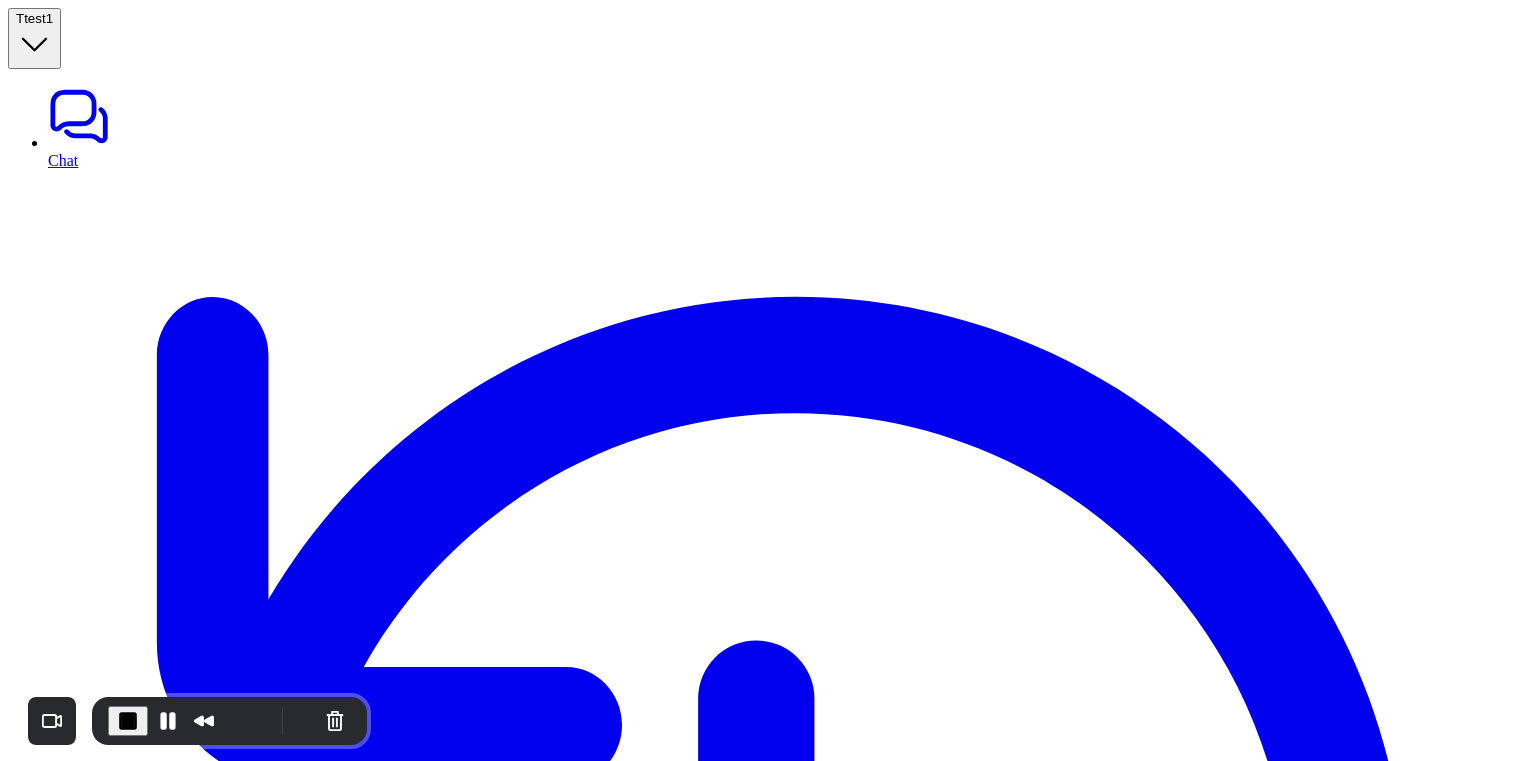 click on "Create demo ticket" at bounding box center [768, 13483] 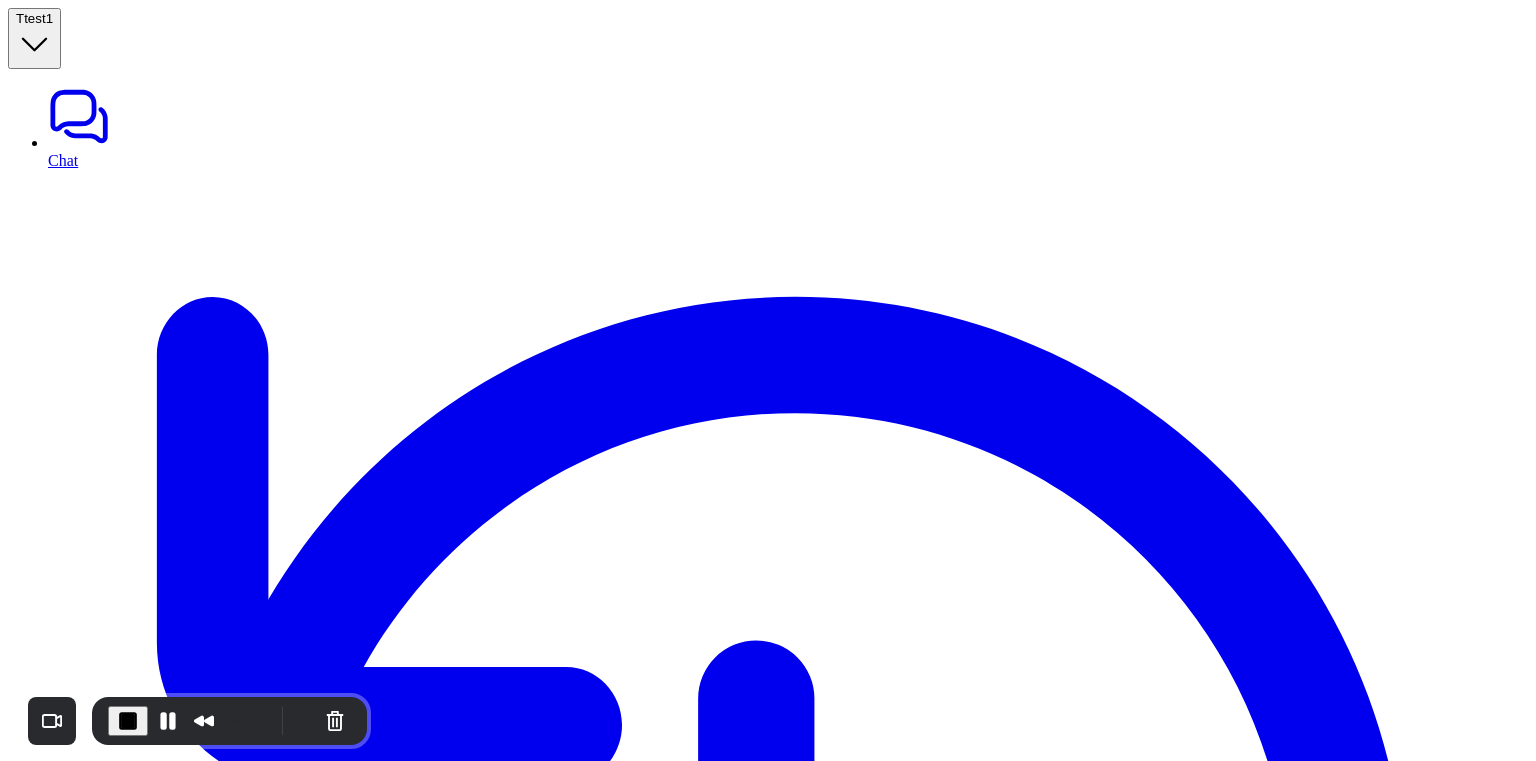 click at bounding box center [768, 13354] 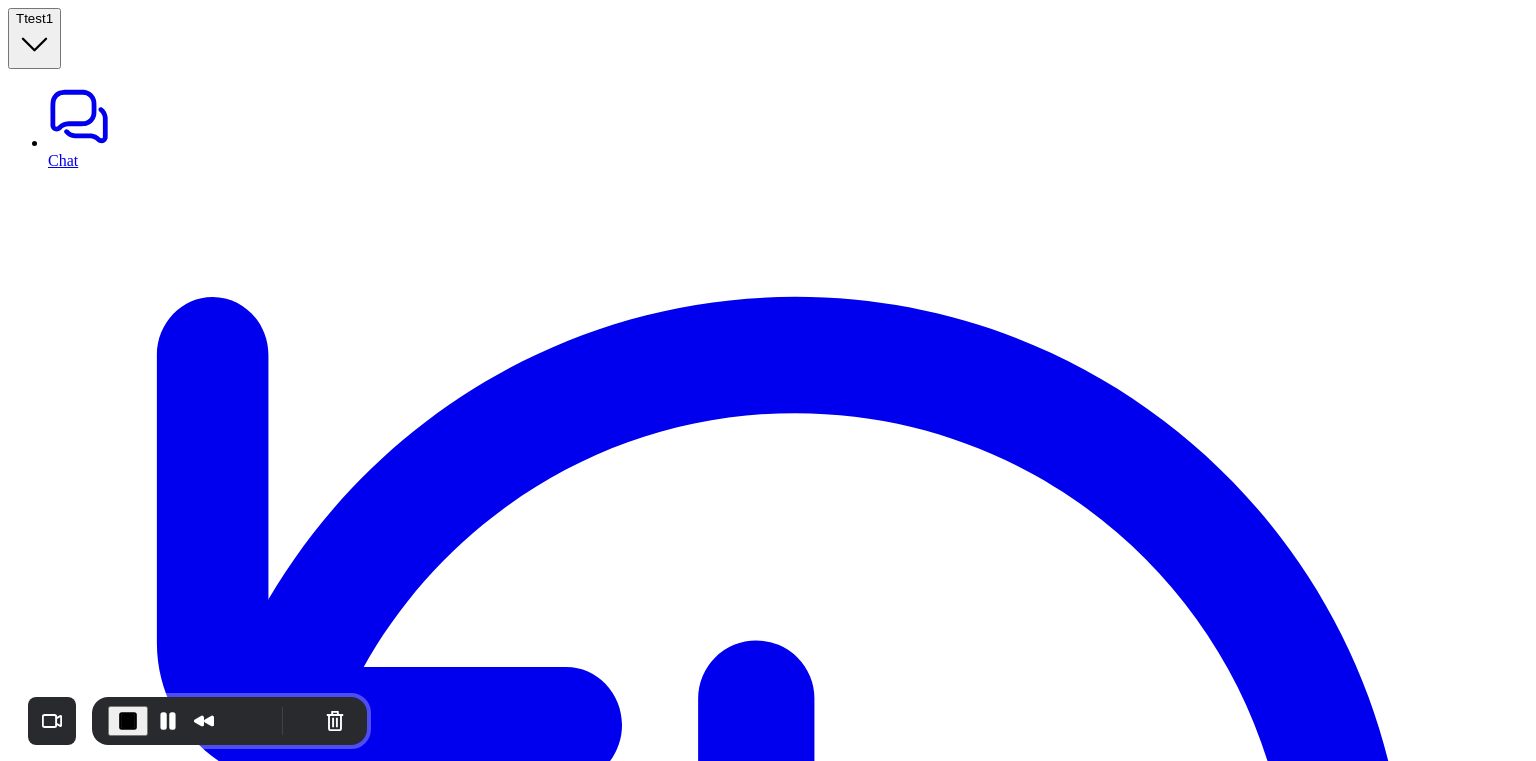 click on "Test the AI agent" at bounding box center [768, 13405] 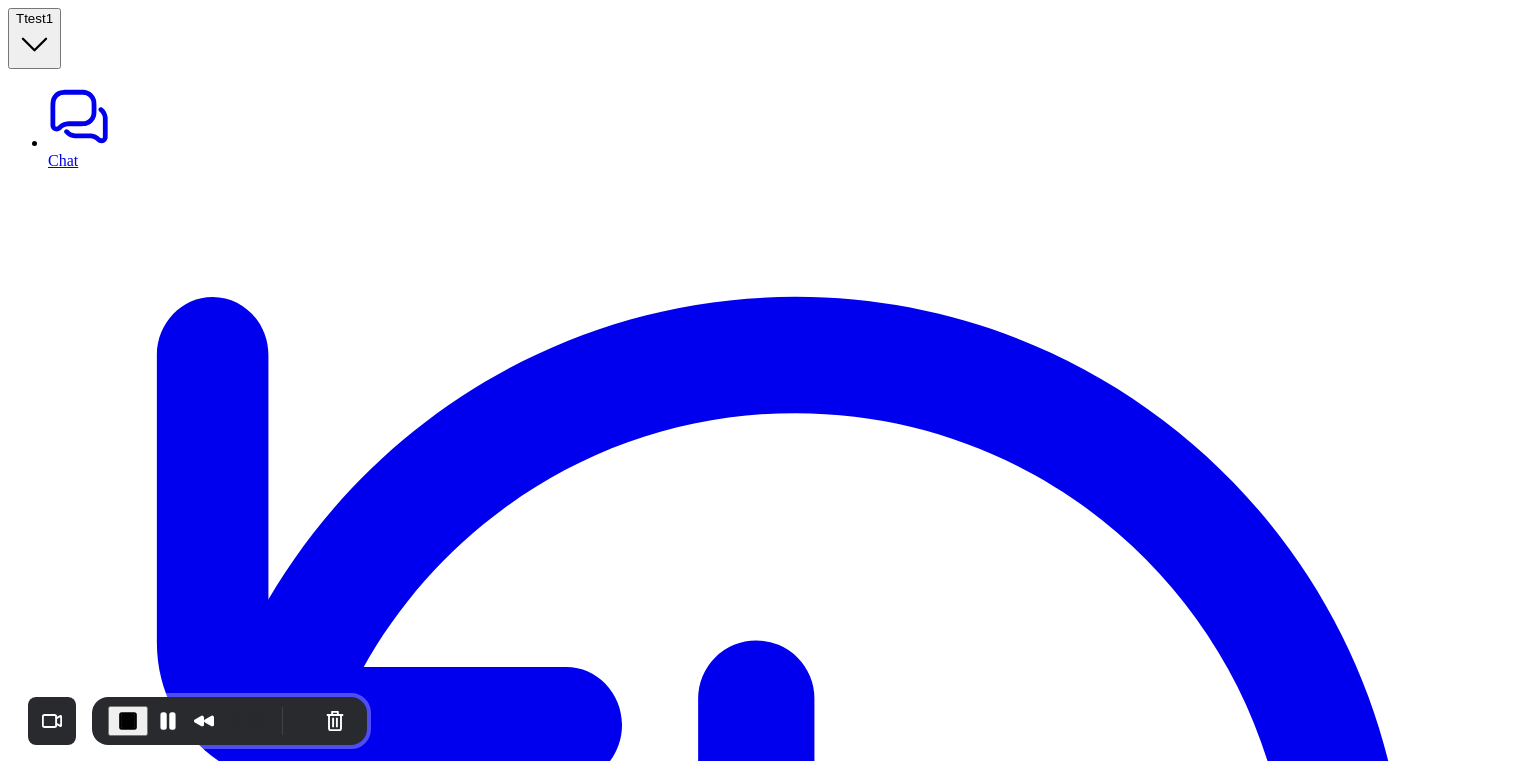 click on "Test the AI agent Create a test ticket and see how the AI agent performs. Note that this will create a ticket in Zendesk. Create demo ticket" at bounding box center (768, 13443) 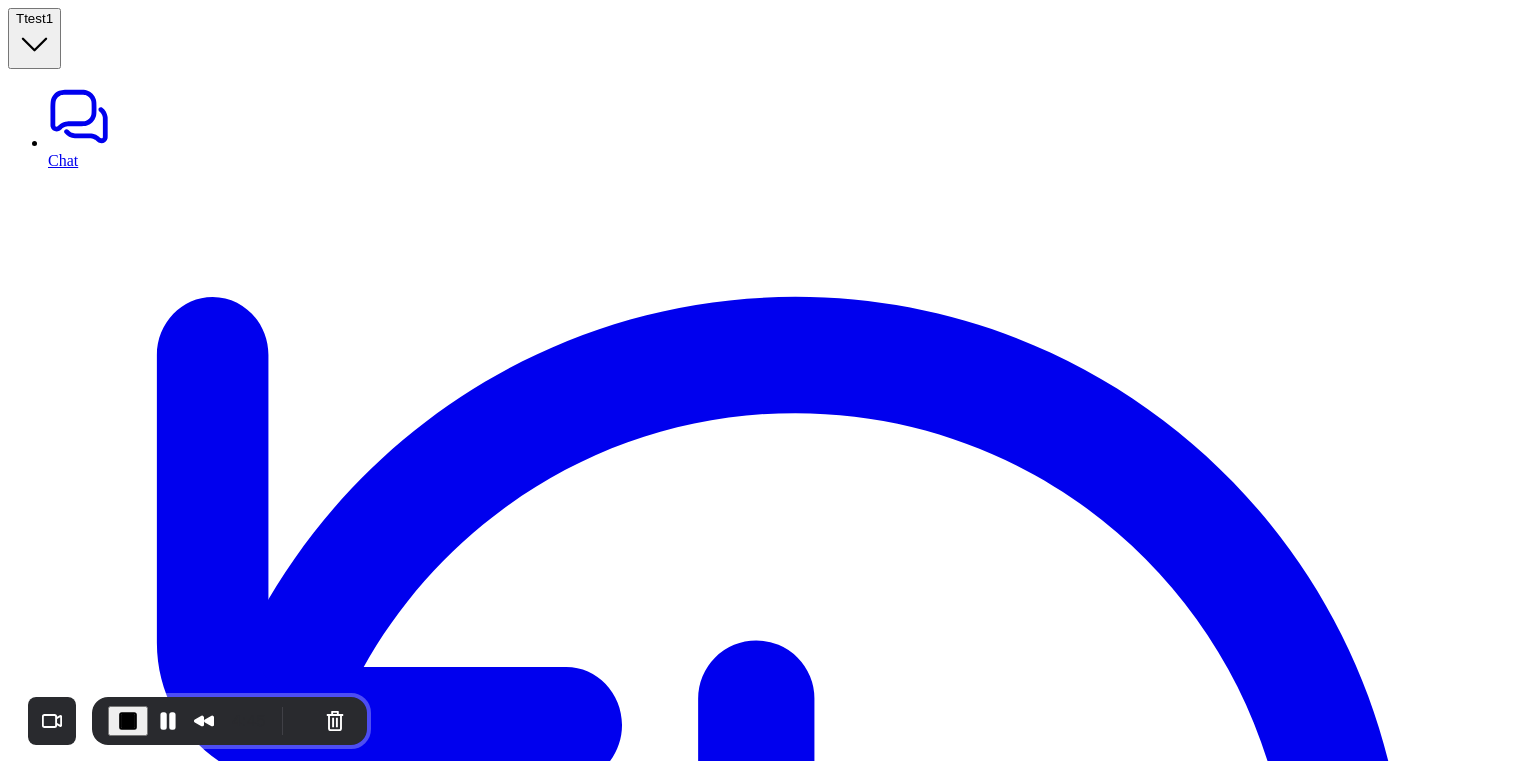 click at bounding box center (768, 13354) 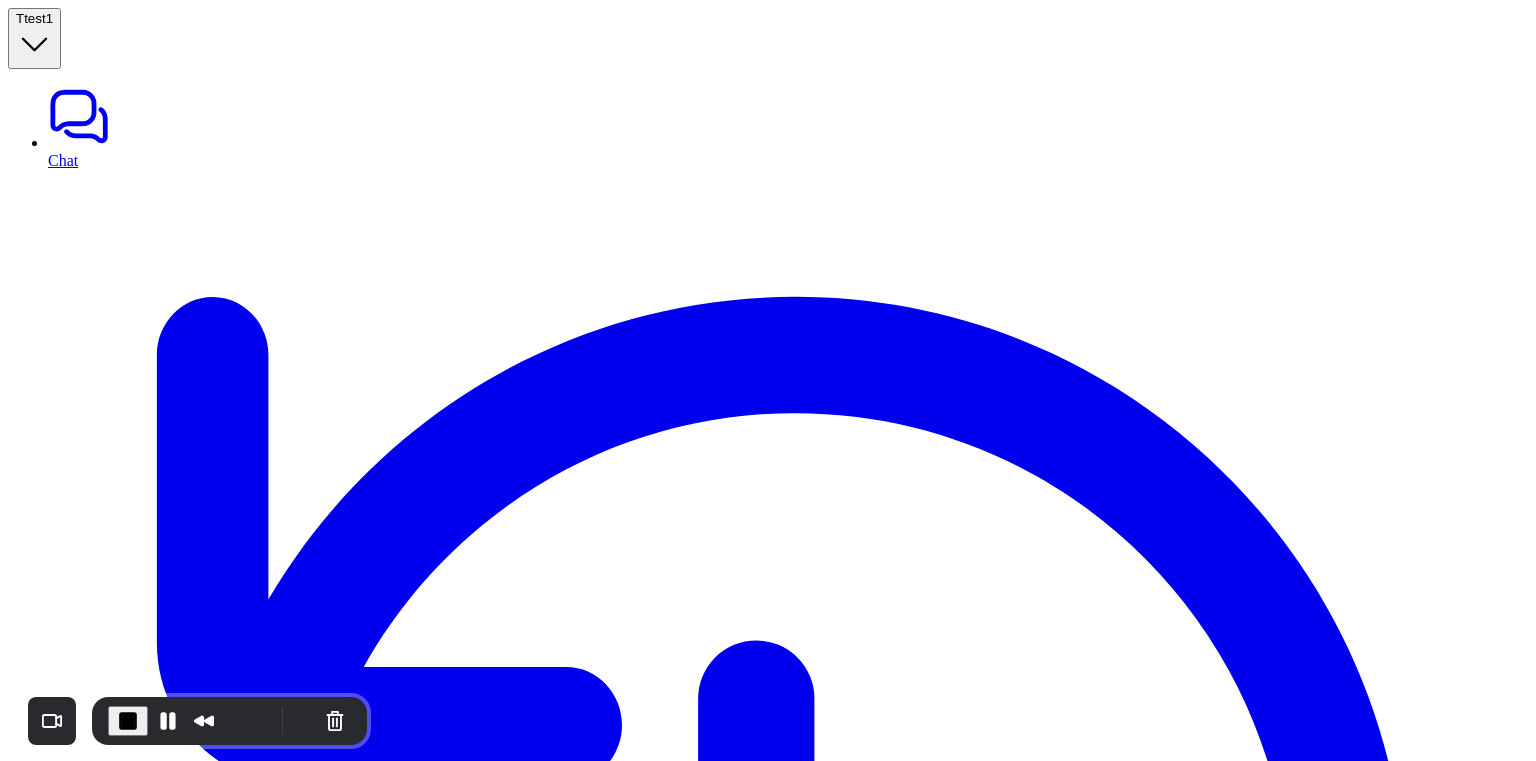 click on "Create demo ticket" at bounding box center (768, 13483) 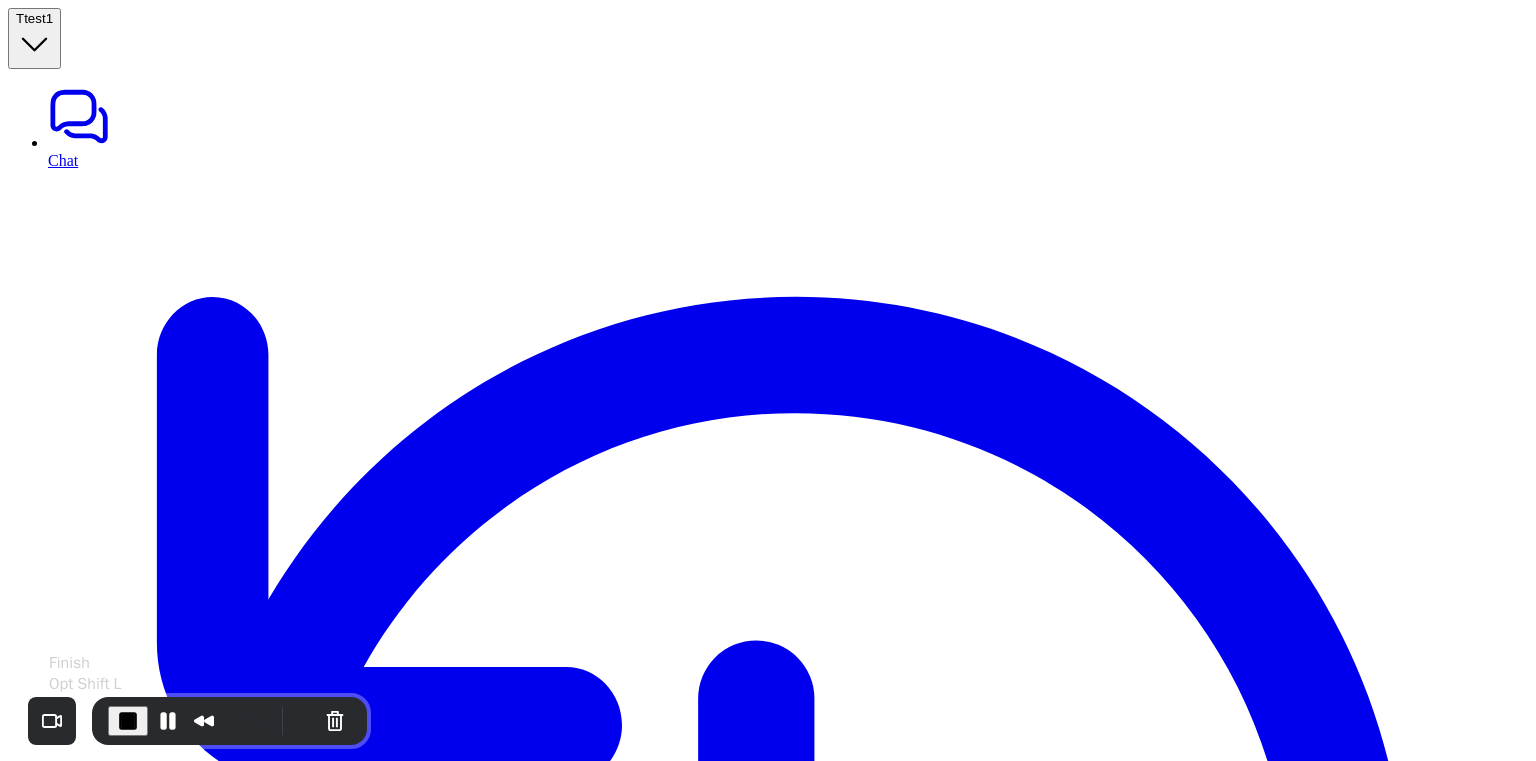click at bounding box center [128, 721] 